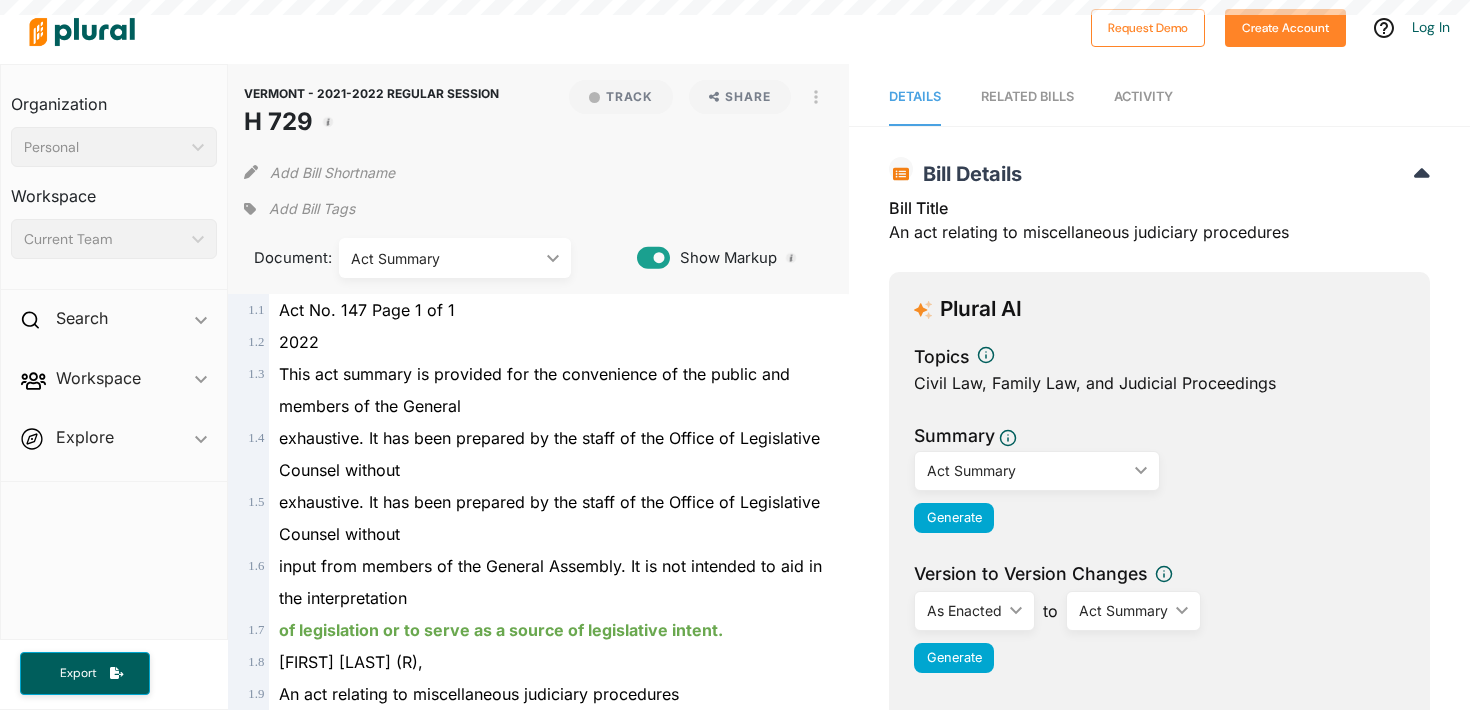 scroll, scrollTop: 0, scrollLeft: 0, axis: both 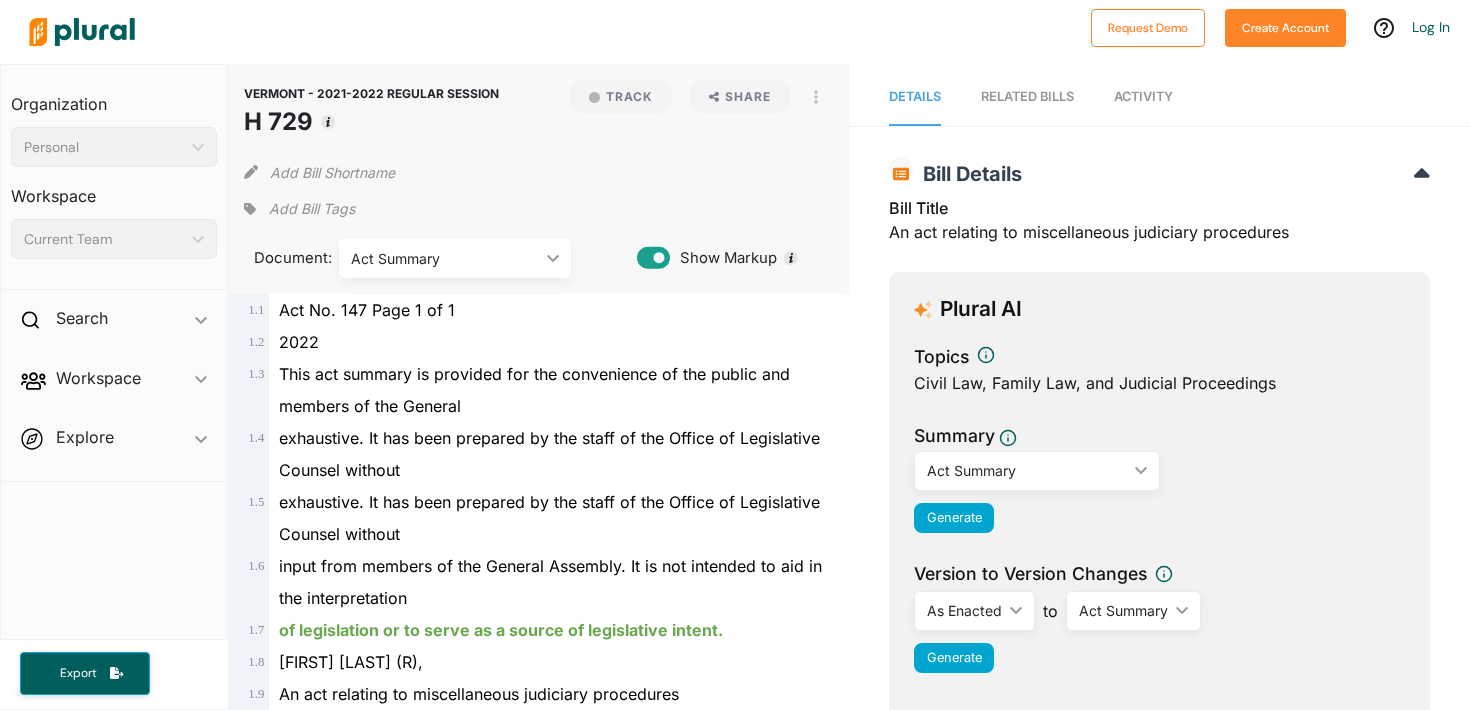 click at bounding box center [82, 32] 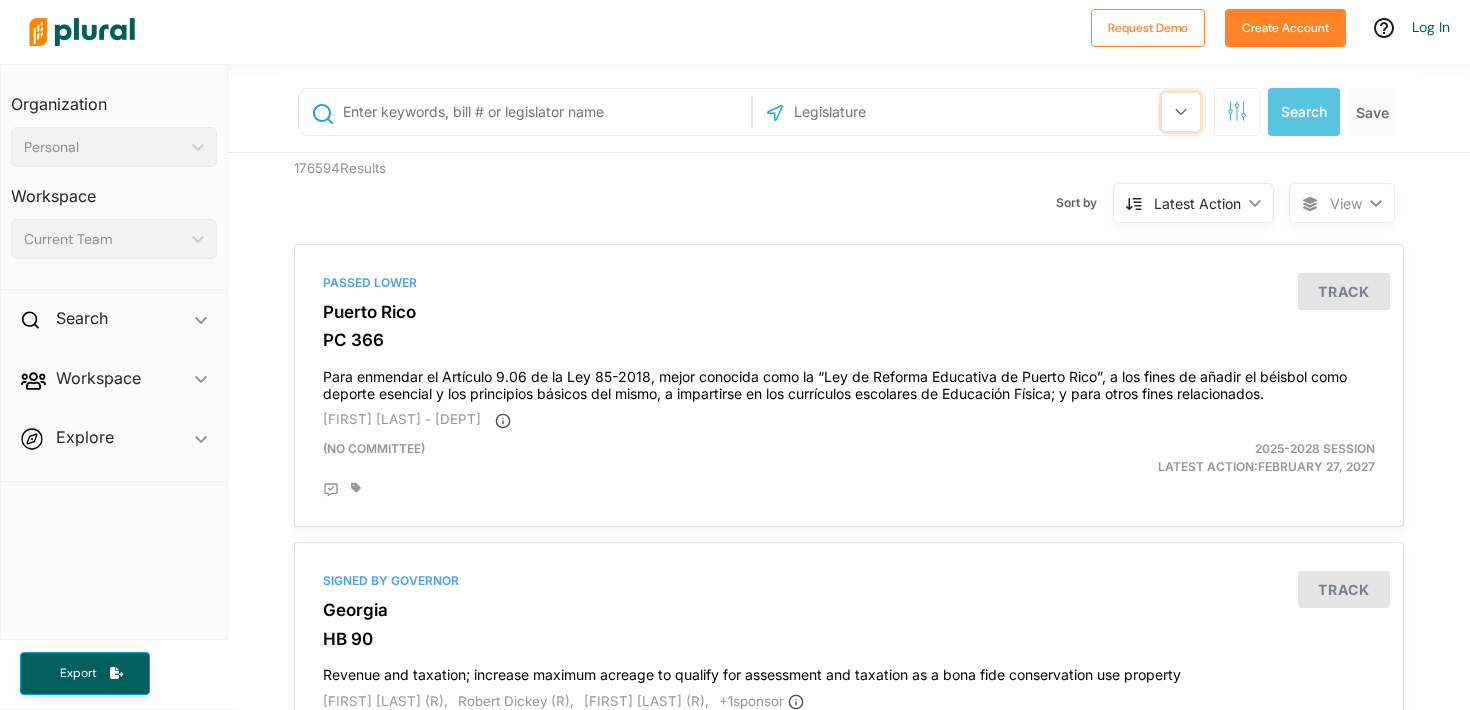click at bounding box center [1181, 112] 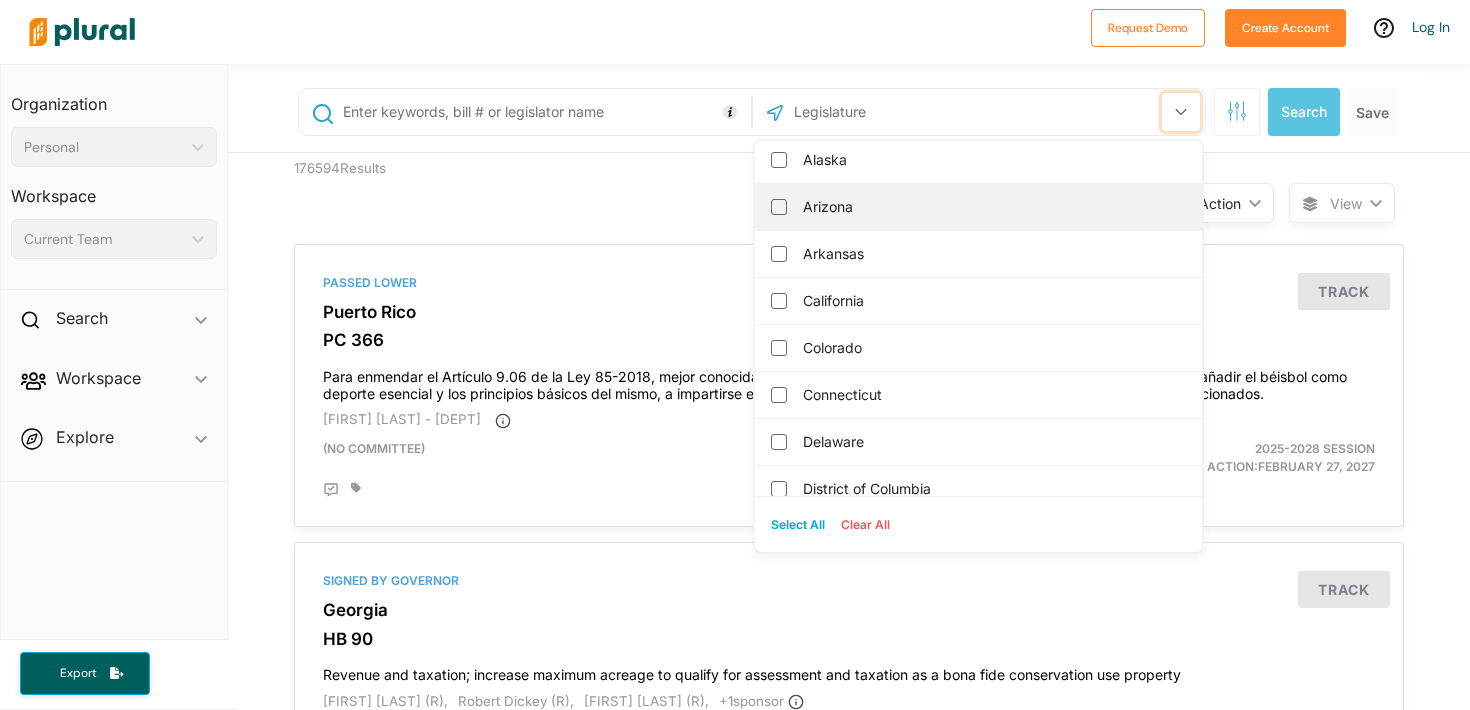 scroll, scrollTop: 102, scrollLeft: 0, axis: vertical 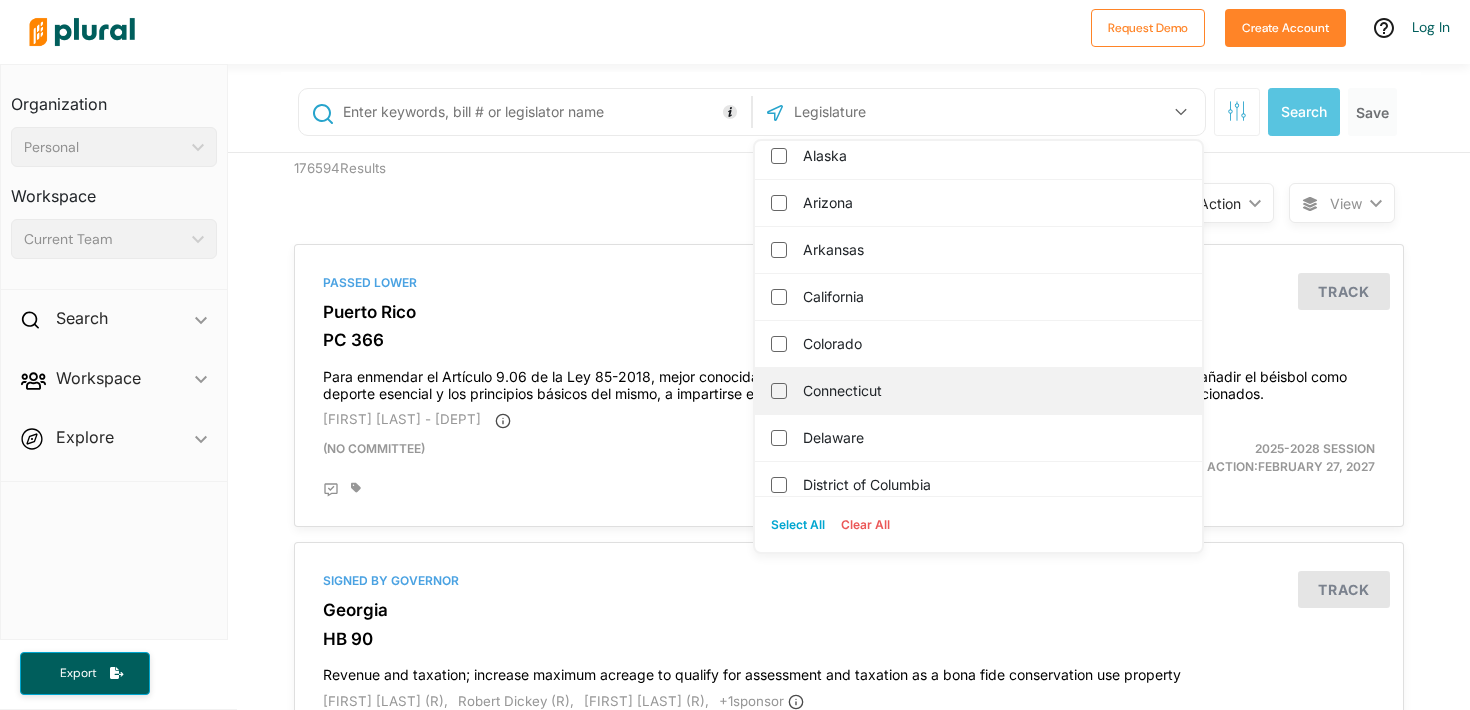 click on "Connecticut" at bounding box center (978, 391) 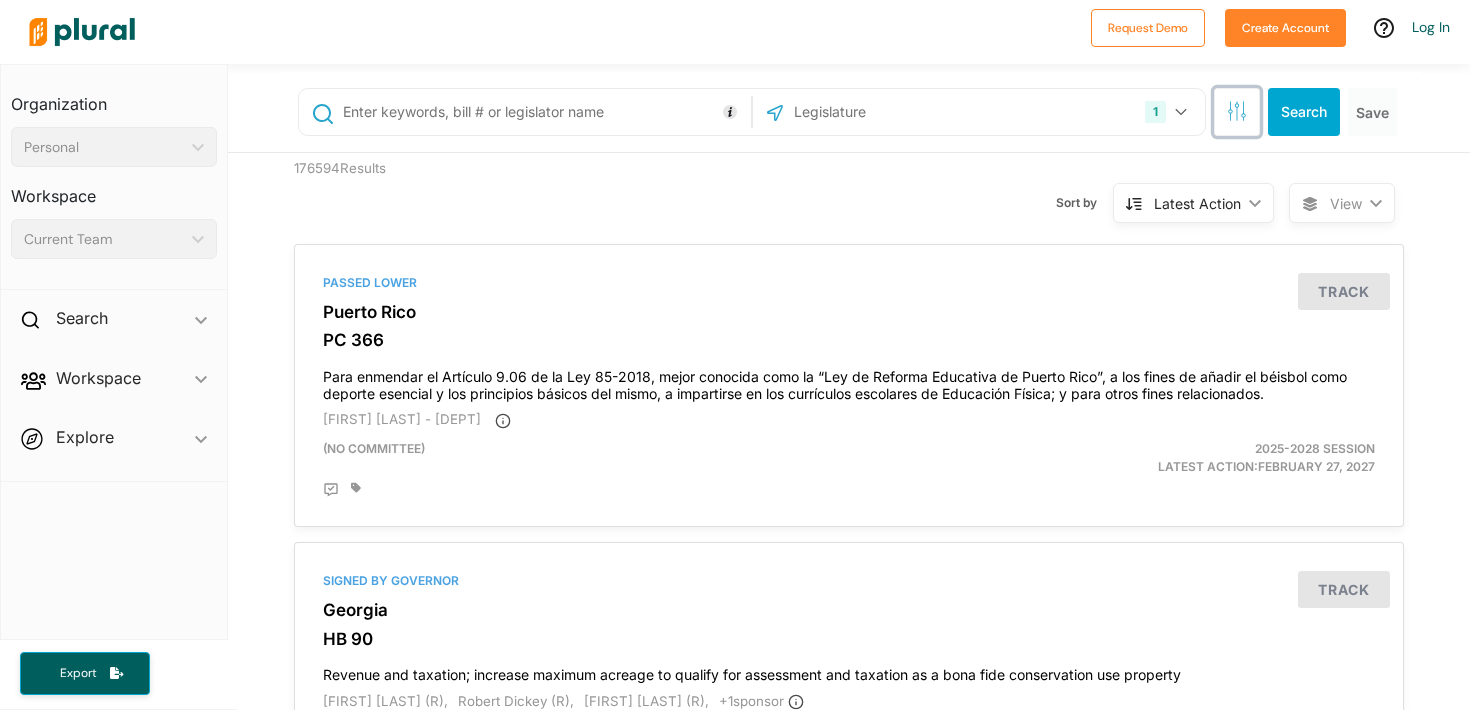 click 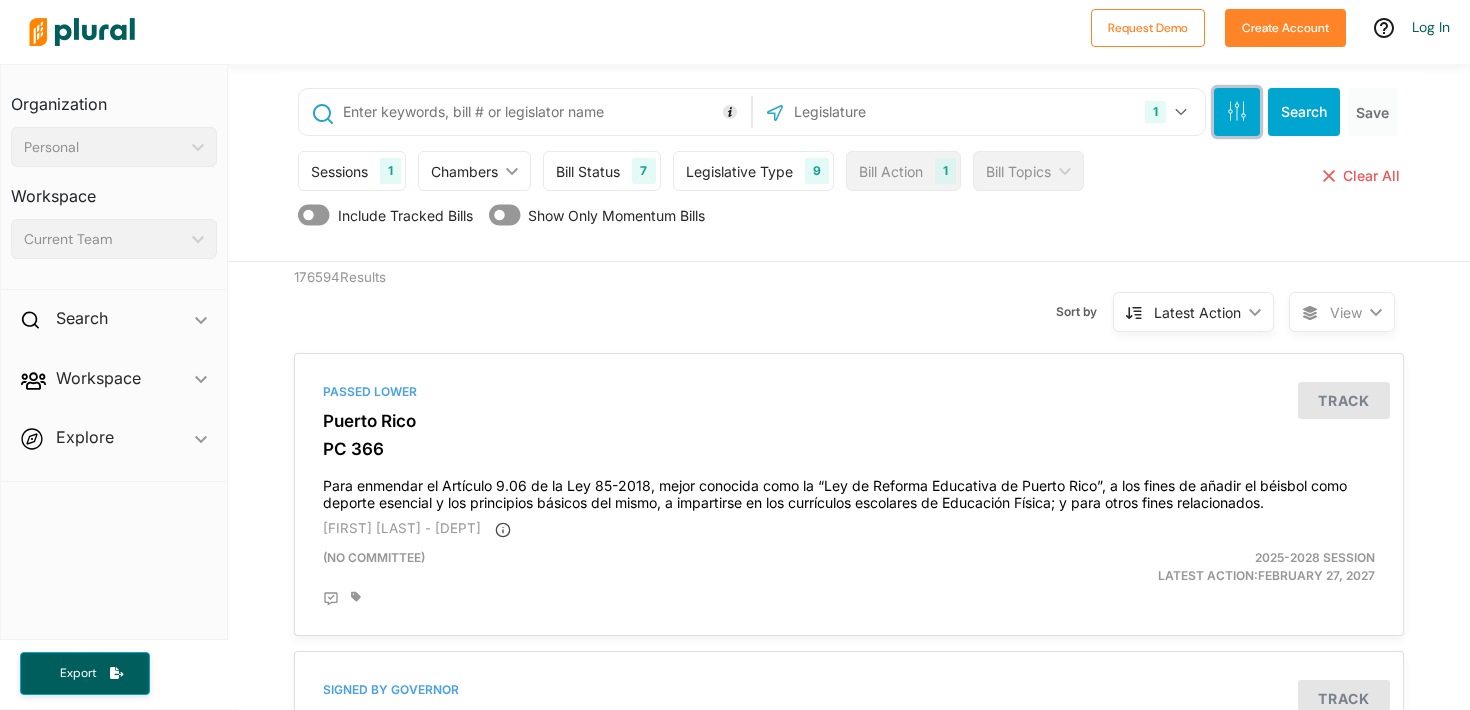 scroll, scrollTop: 23, scrollLeft: 0, axis: vertical 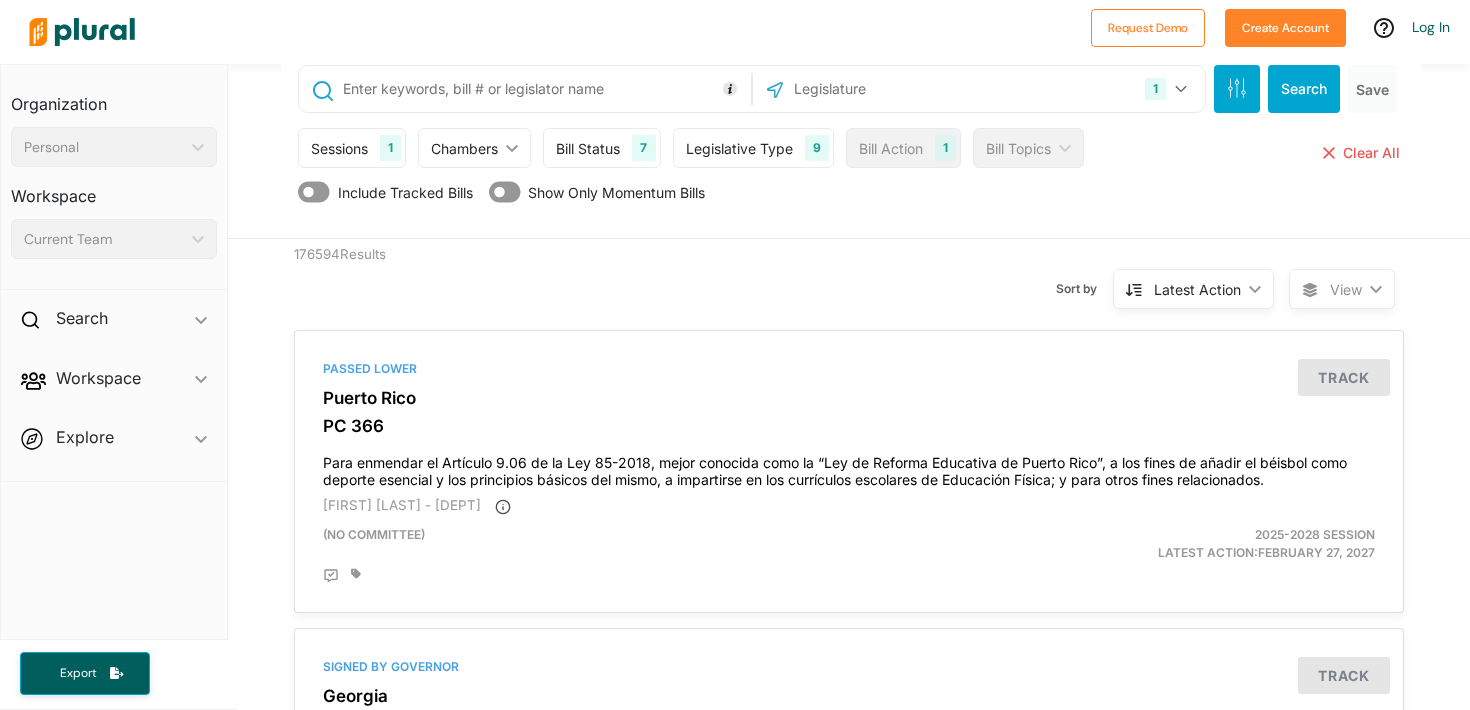 click on "7" at bounding box center [643, 148] 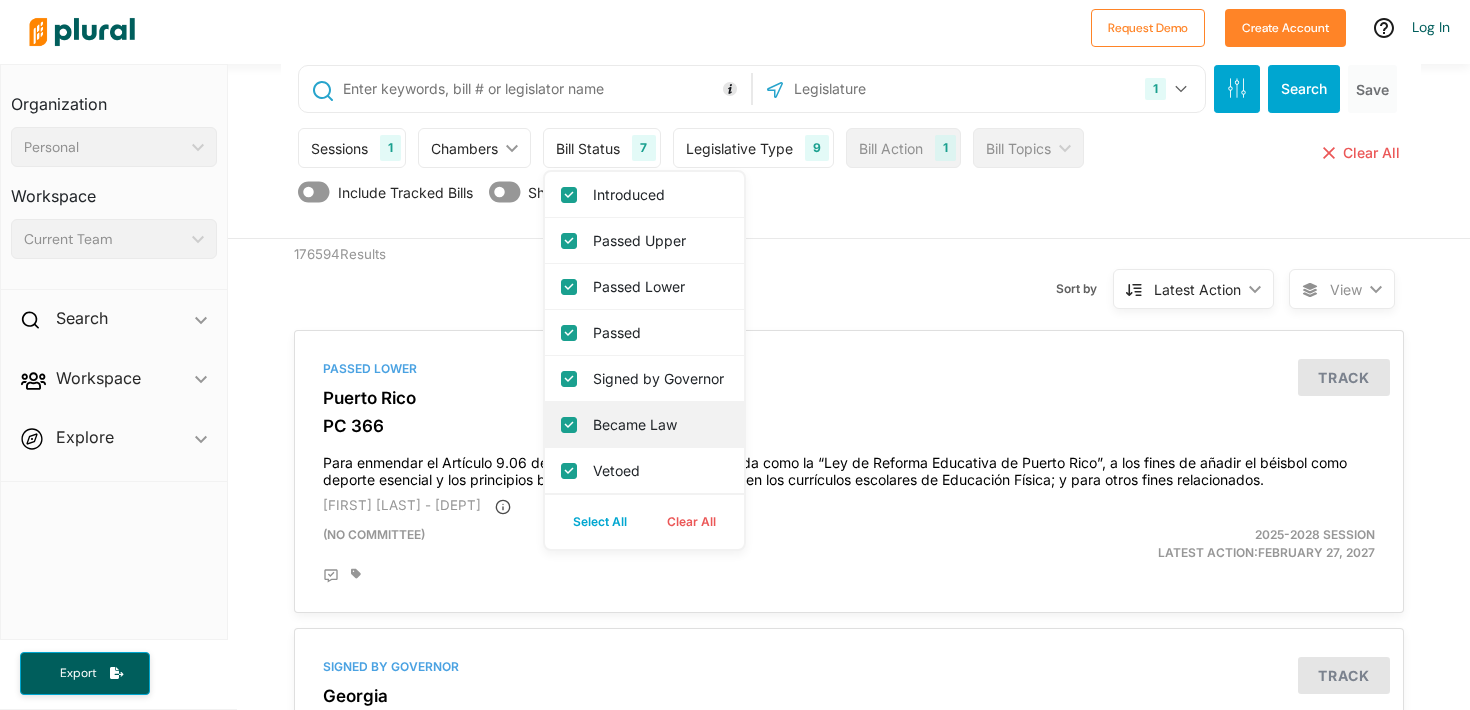 click on "Became Law" at bounding box center (644, 425) 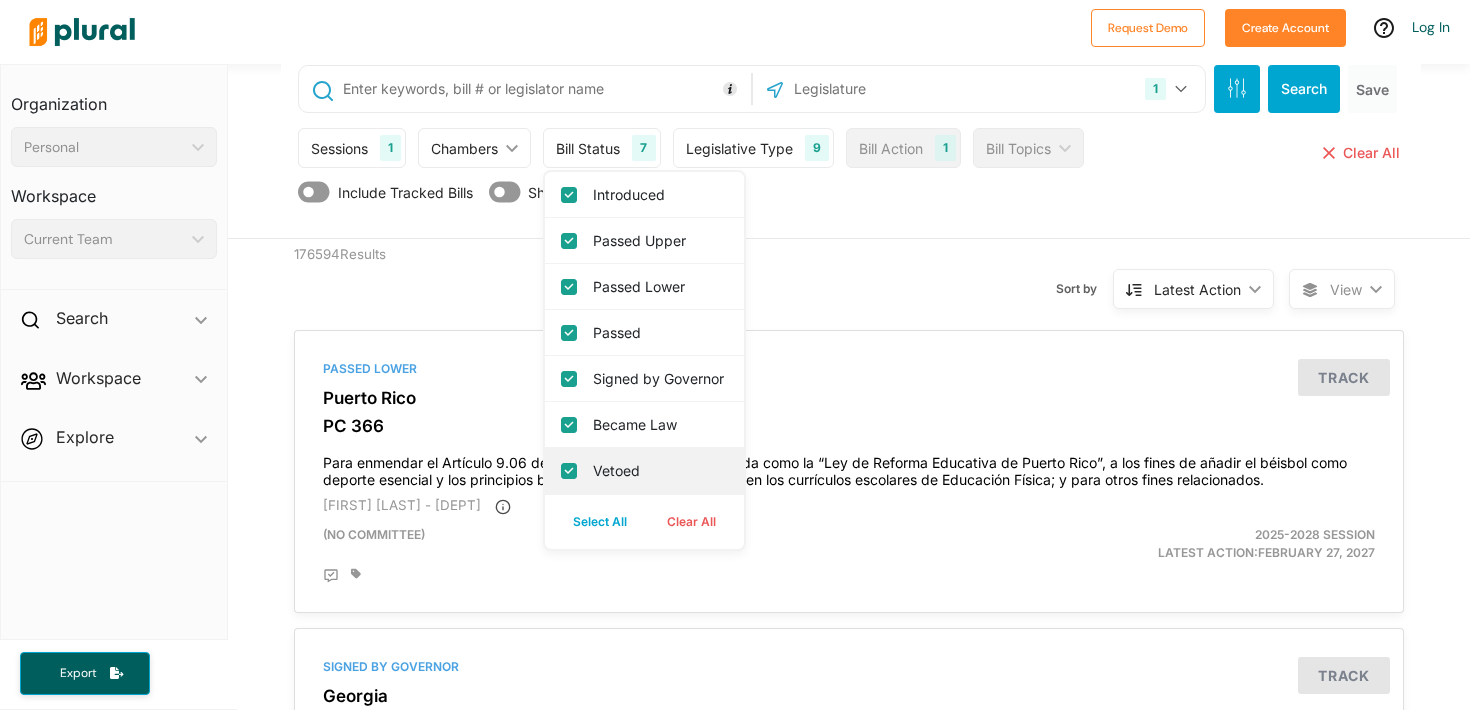 click on "Vetoed" at bounding box center [658, 470] 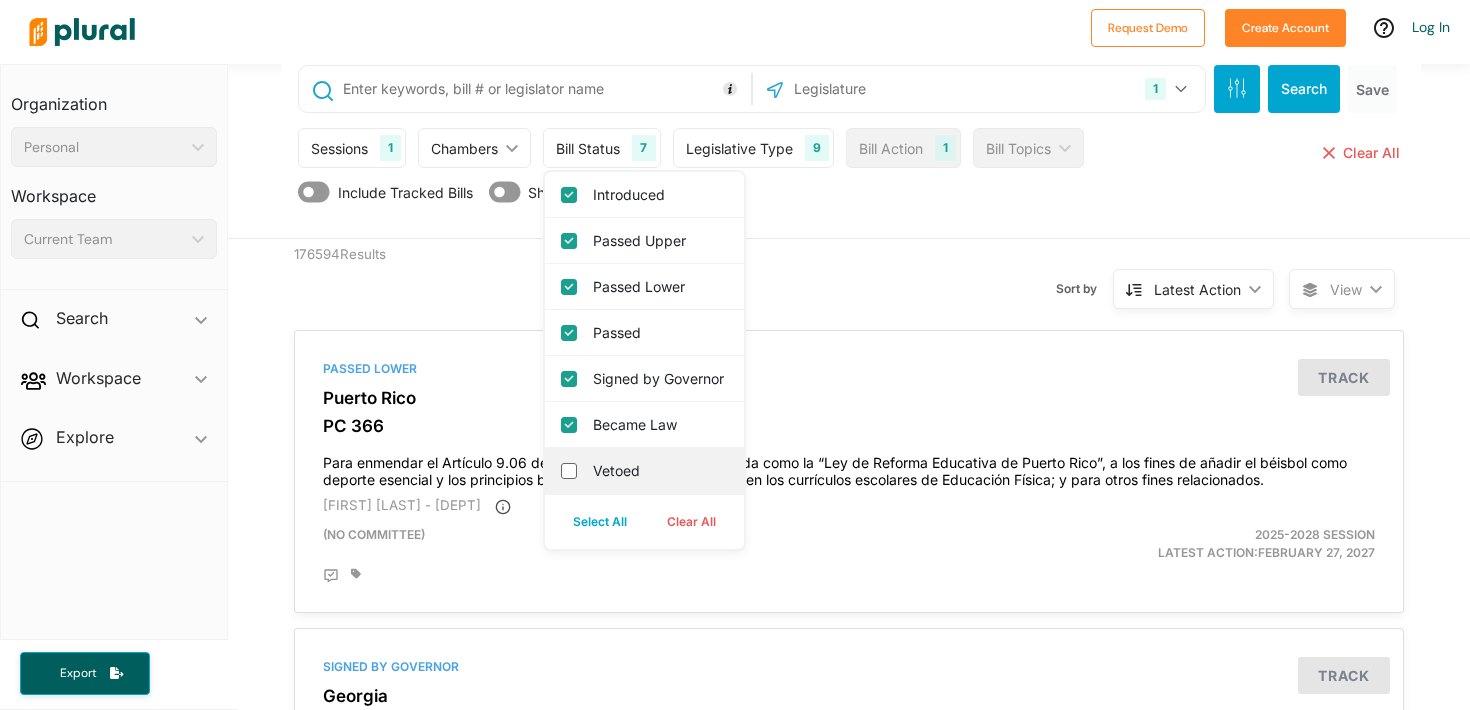 checkbox on "false" 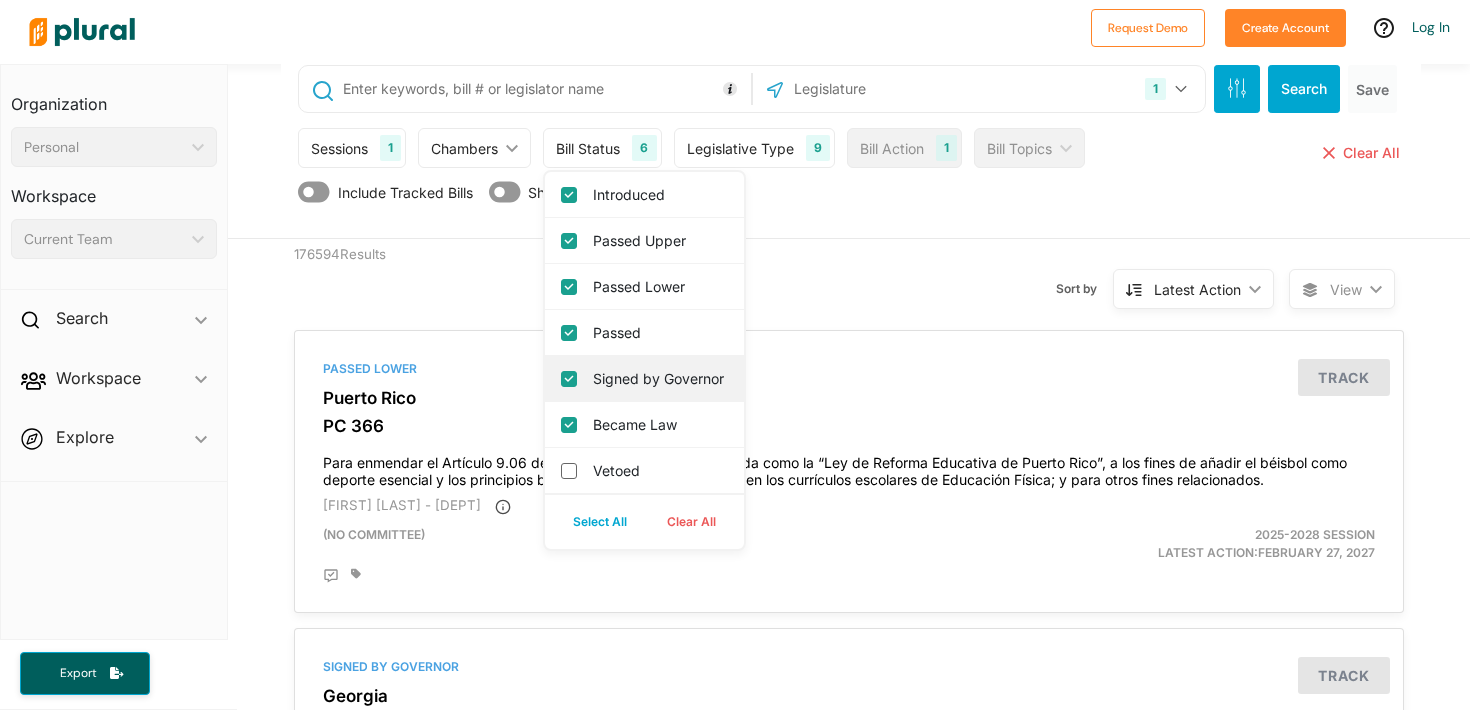 click on "Signed by Governor" at bounding box center [658, 378] 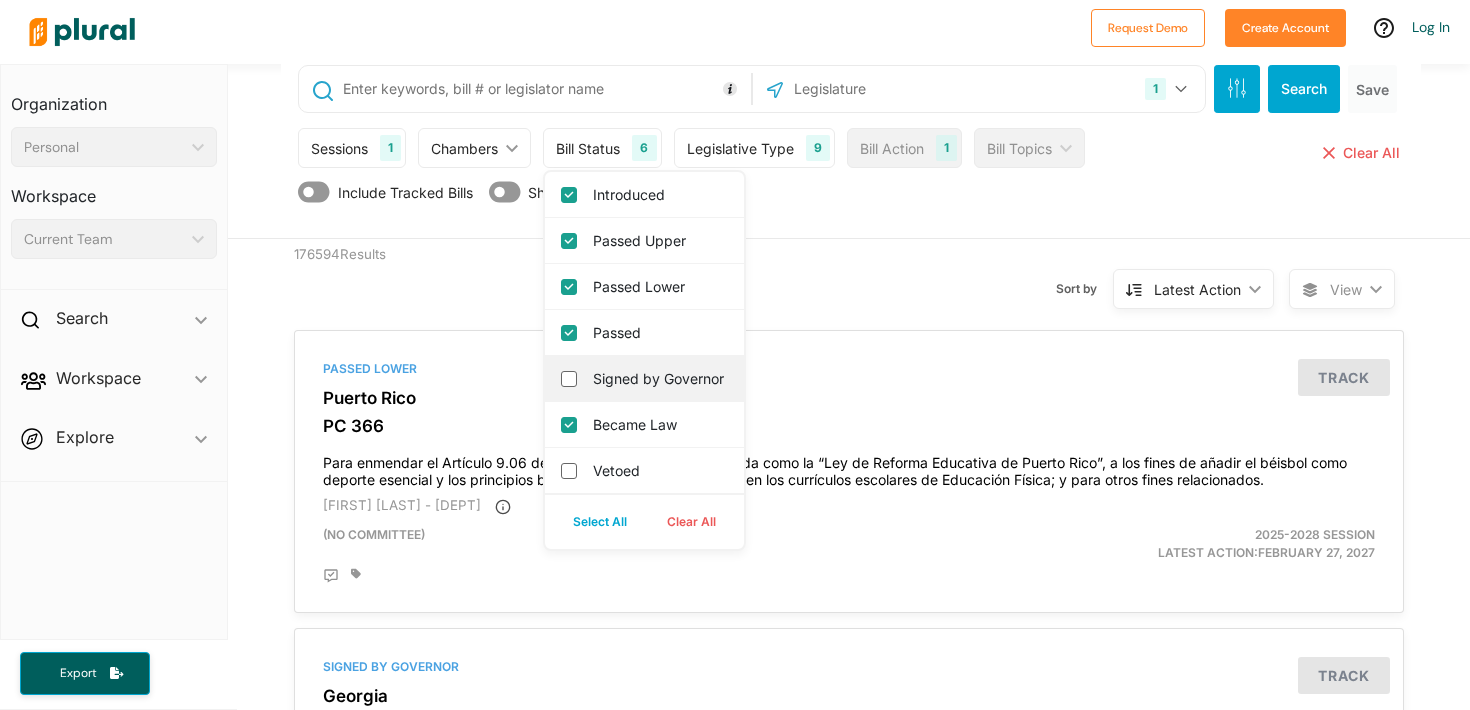 checkbox on "false" 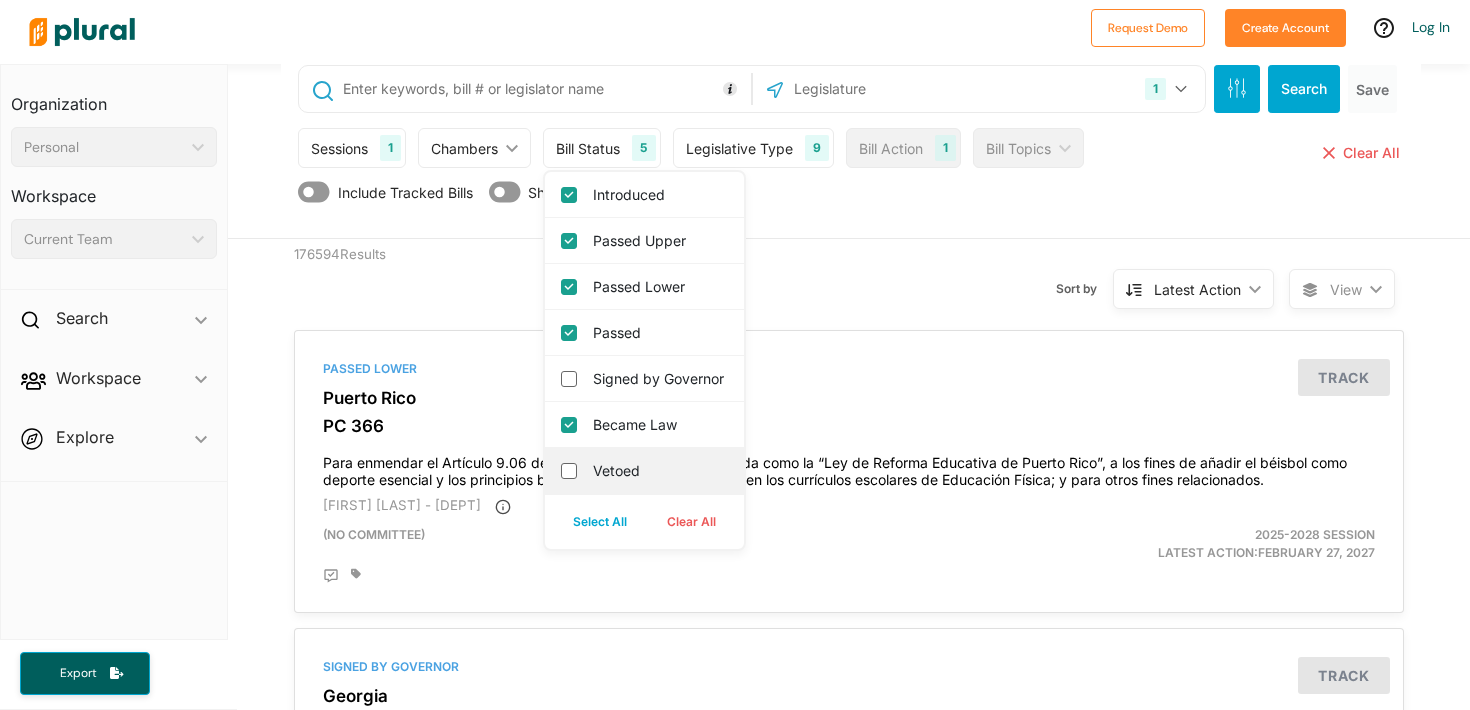 click on "Vetoed" at bounding box center [644, 471] 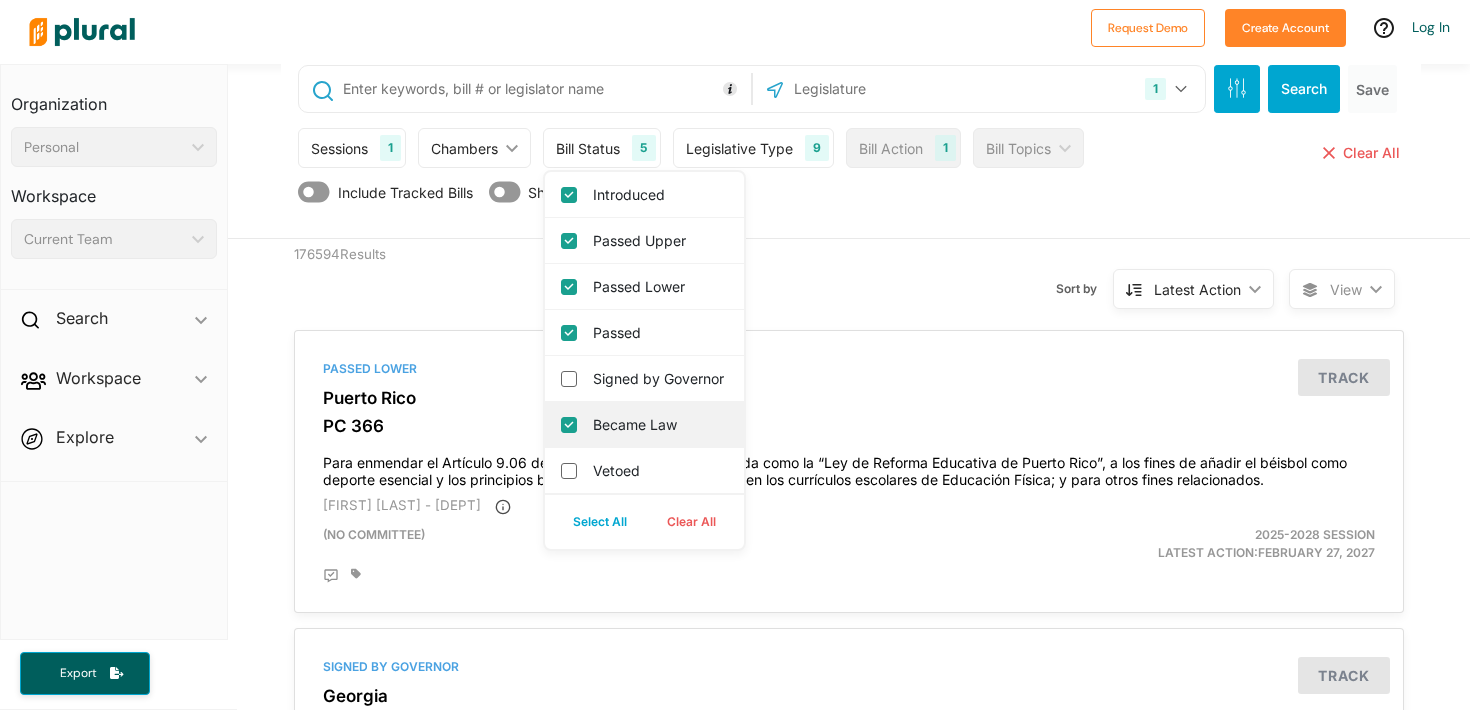 click on "Became Law" at bounding box center (658, 424) 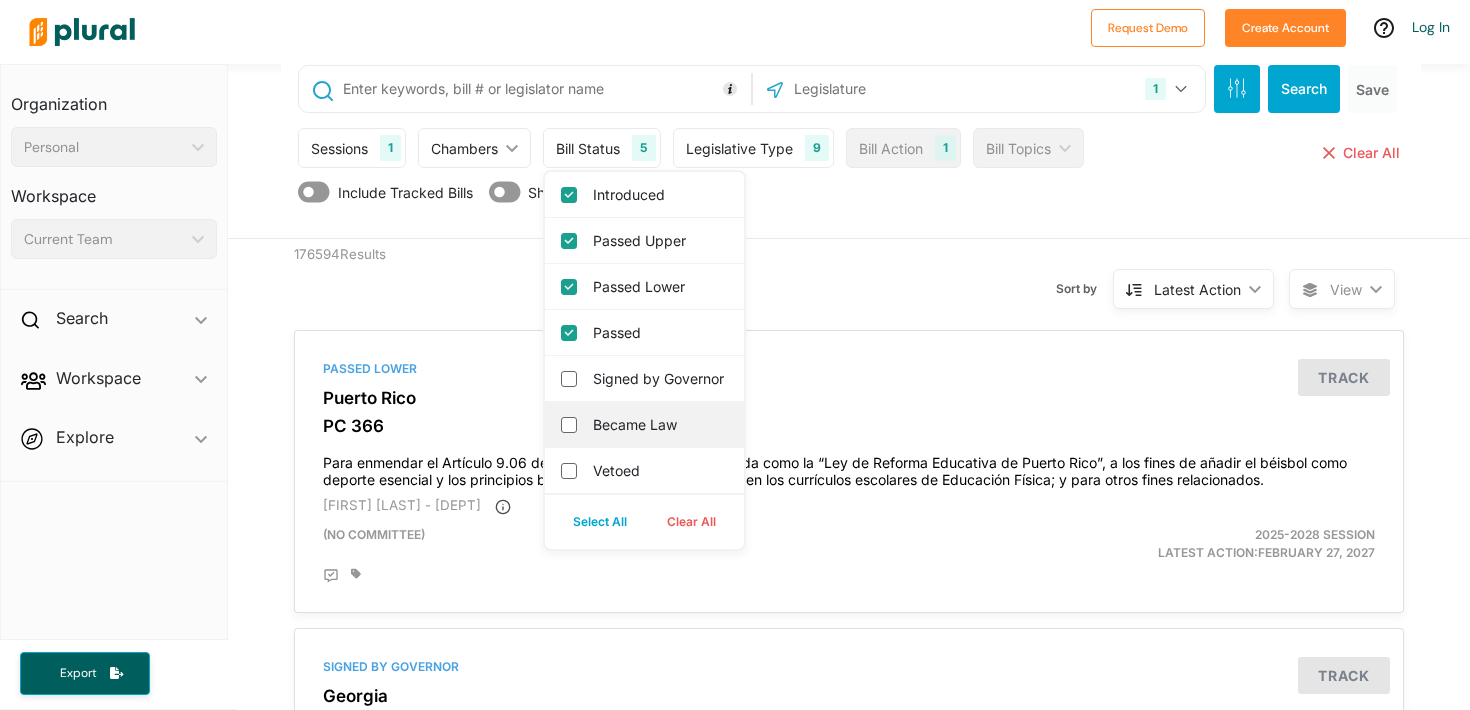checkbox on "false" 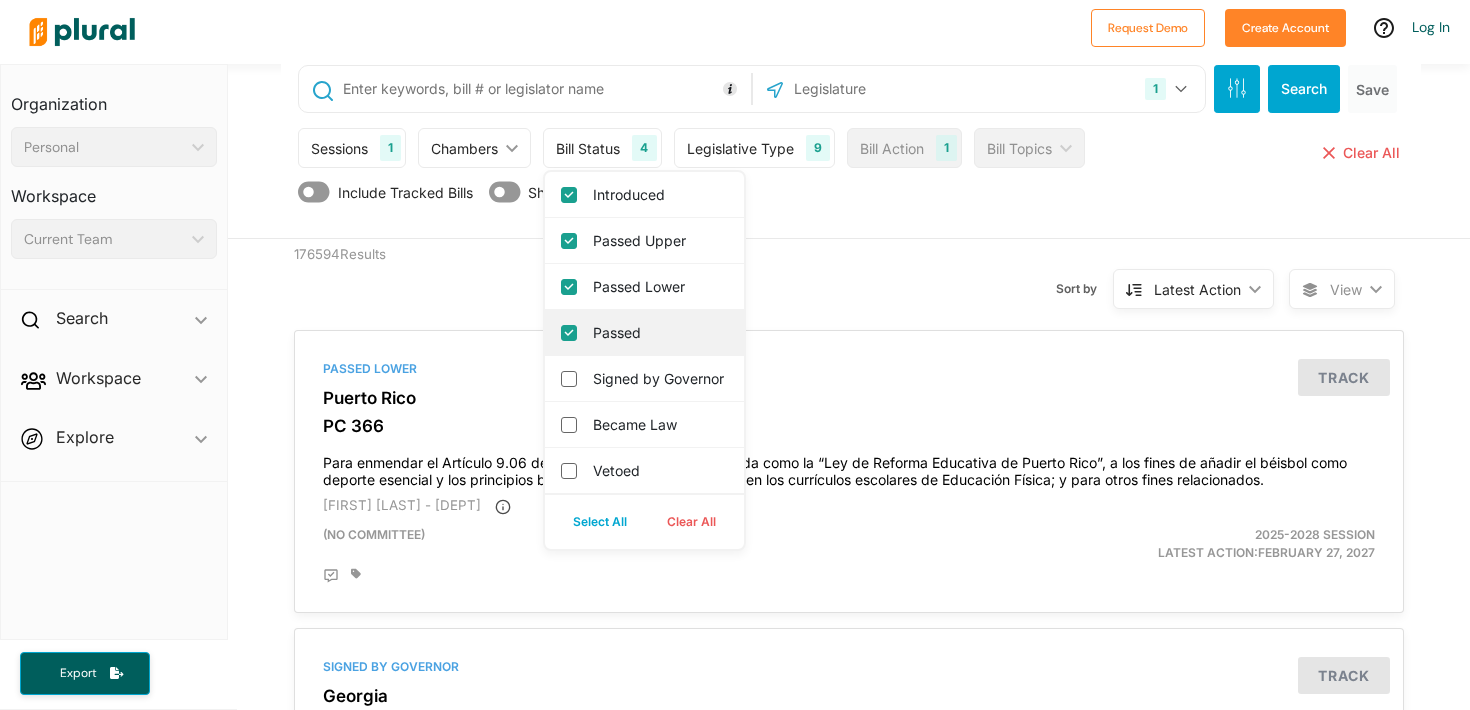 click on "Passed" at bounding box center [658, 332] 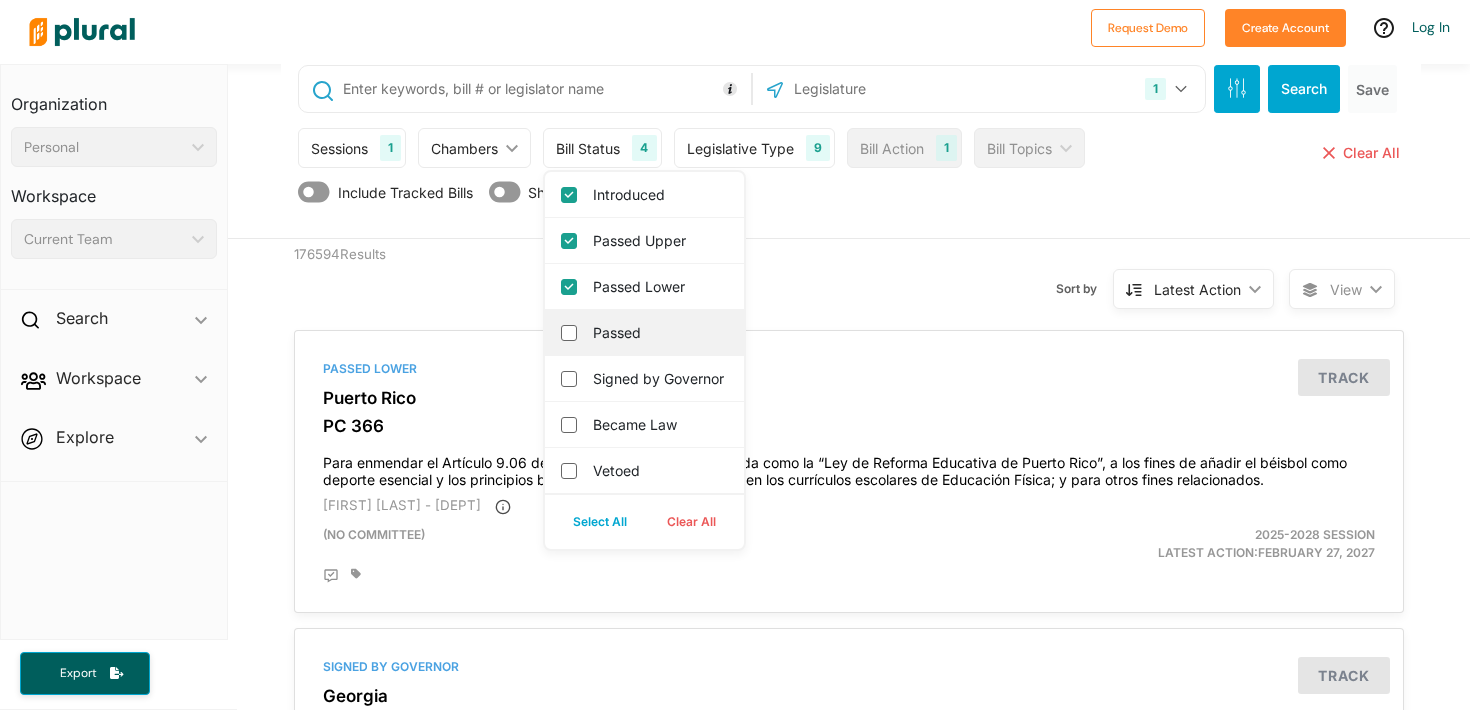 checkbox on "false" 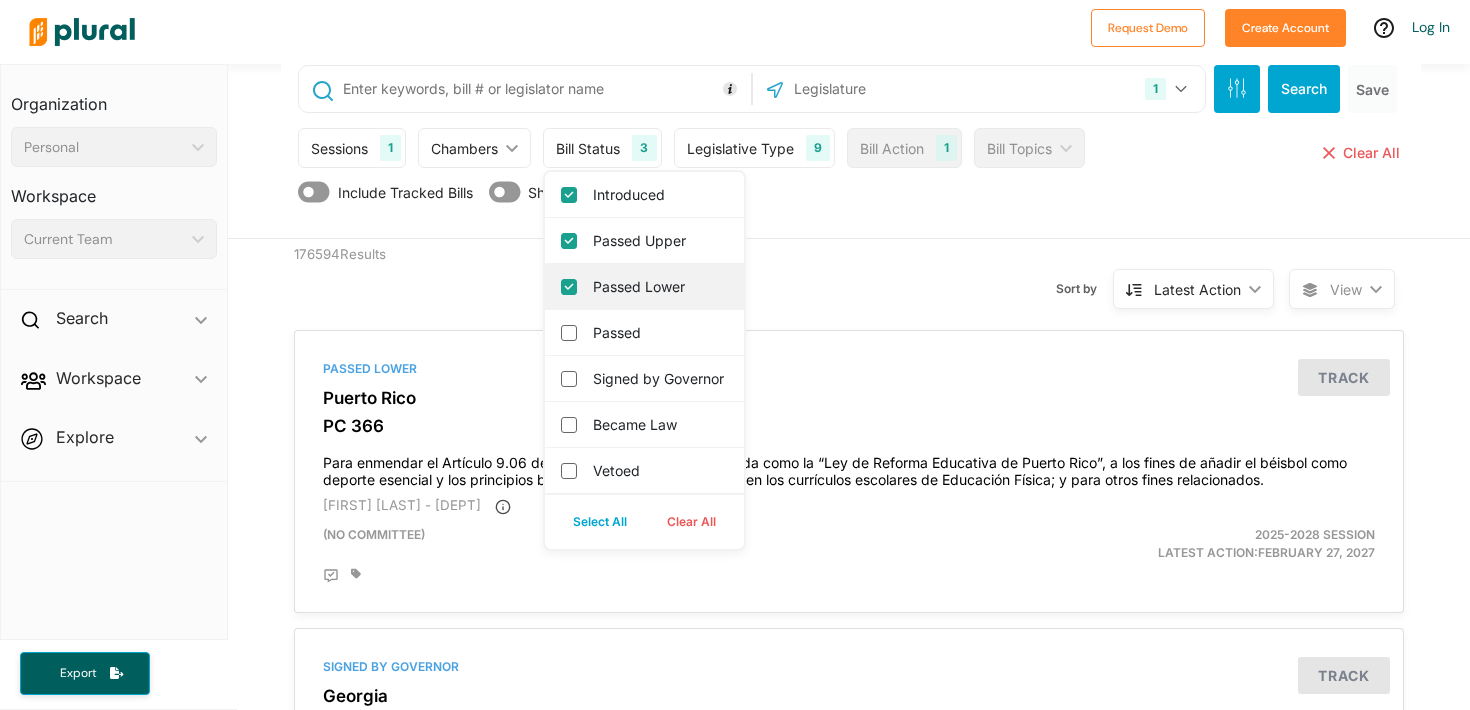 click on "Passed Lower" at bounding box center (658, 286) 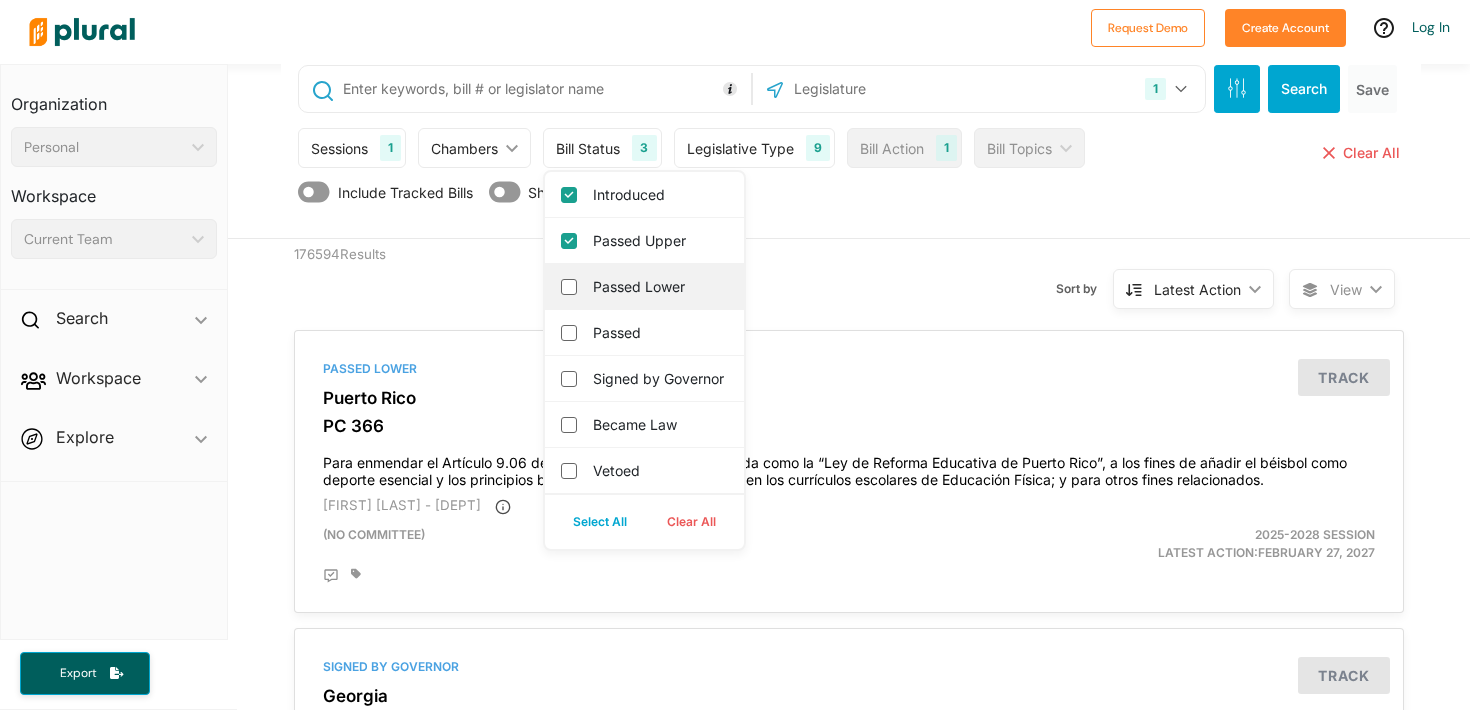 checkbox on "false" 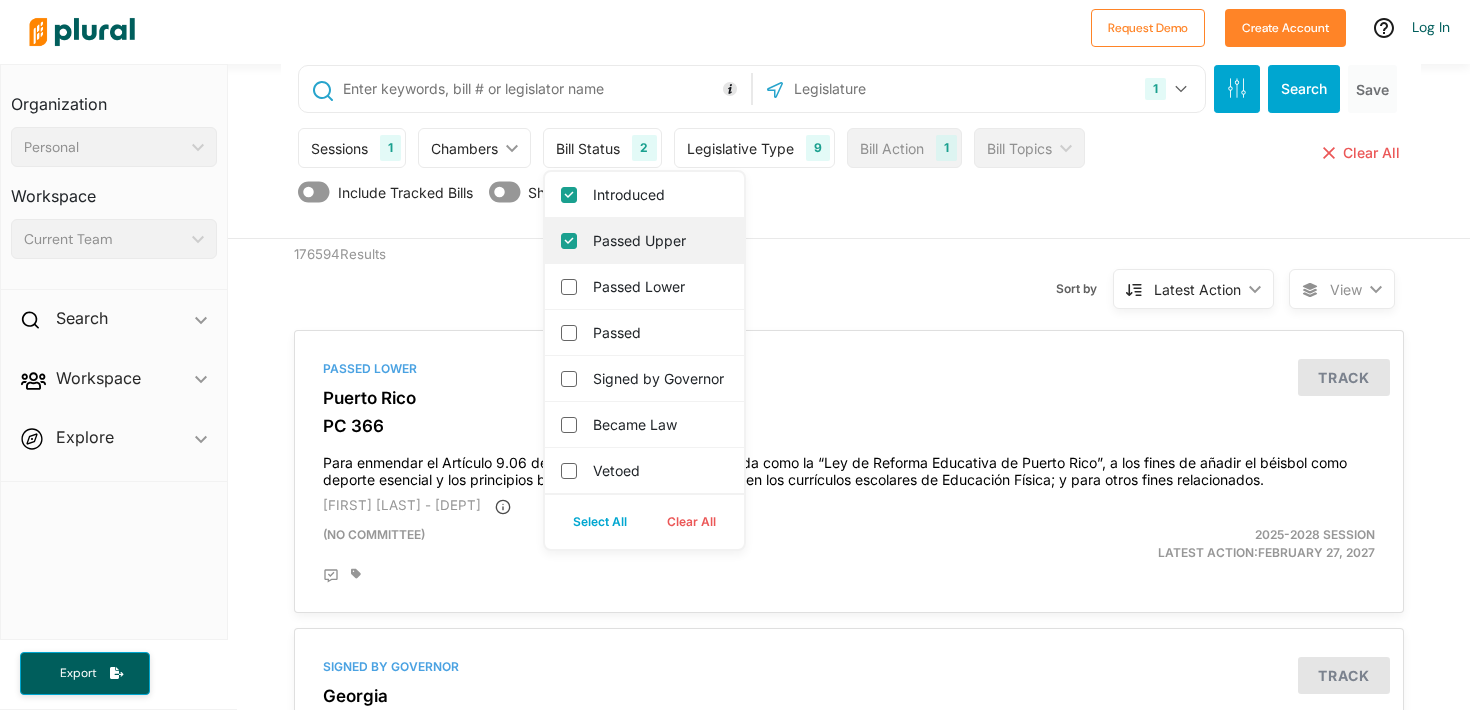 click on "Passed Upper" at bounding box center [658, 240] 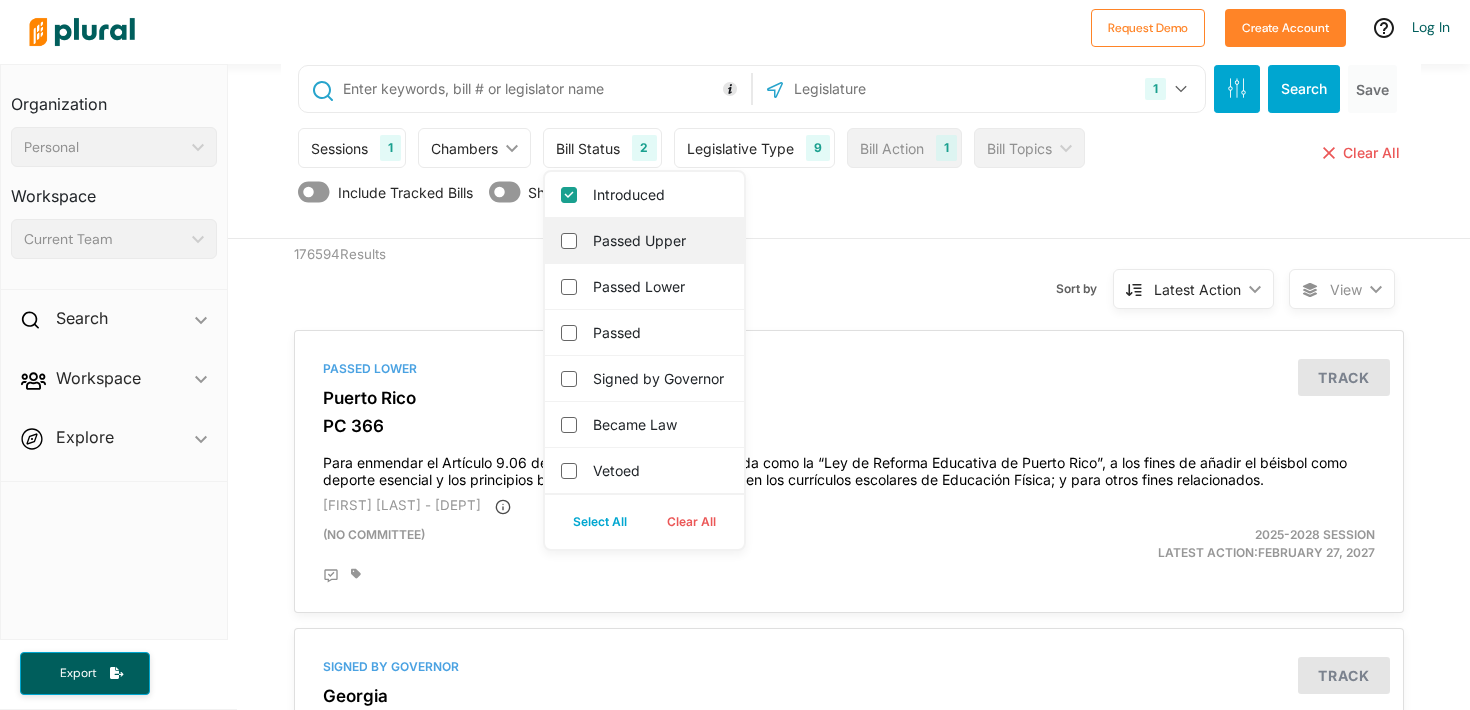 checkbox on "false" 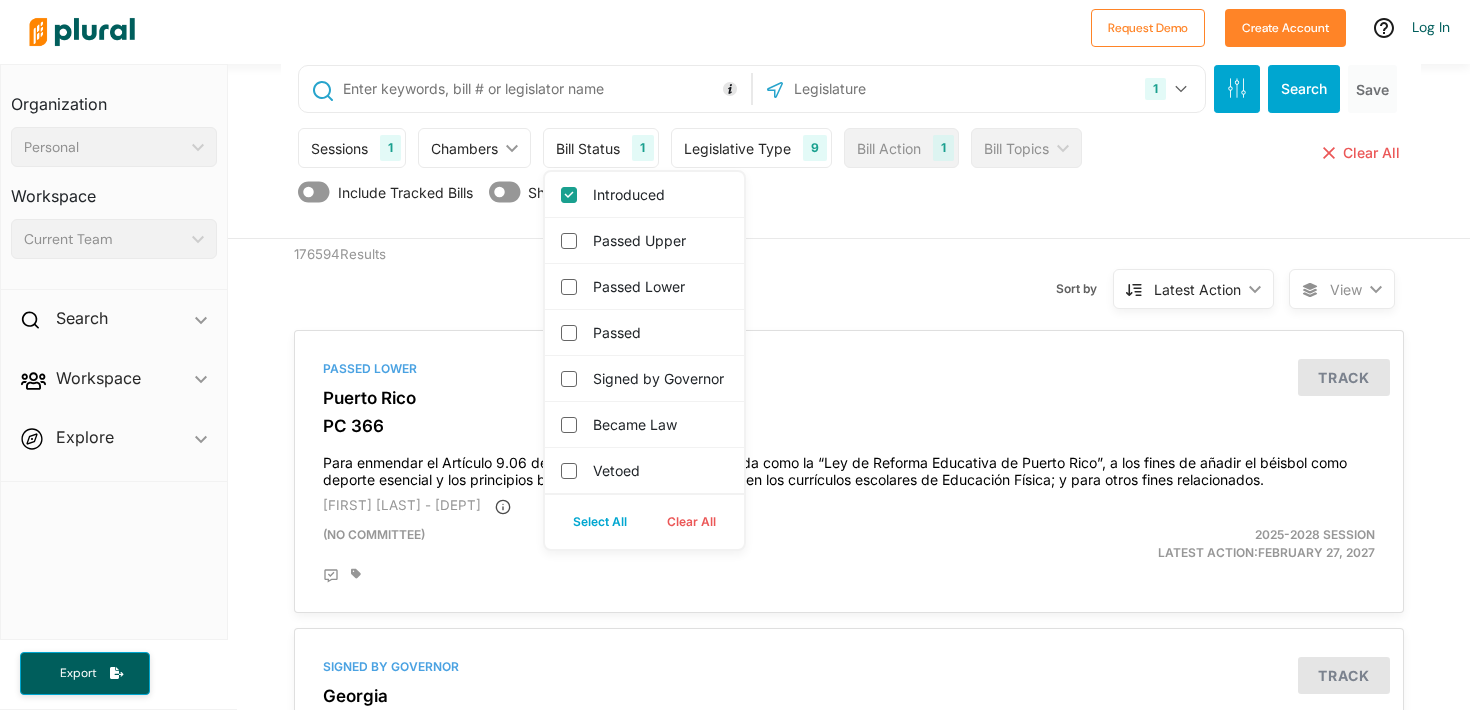 click on "Legislative Type" at bounding box center (737, 148) 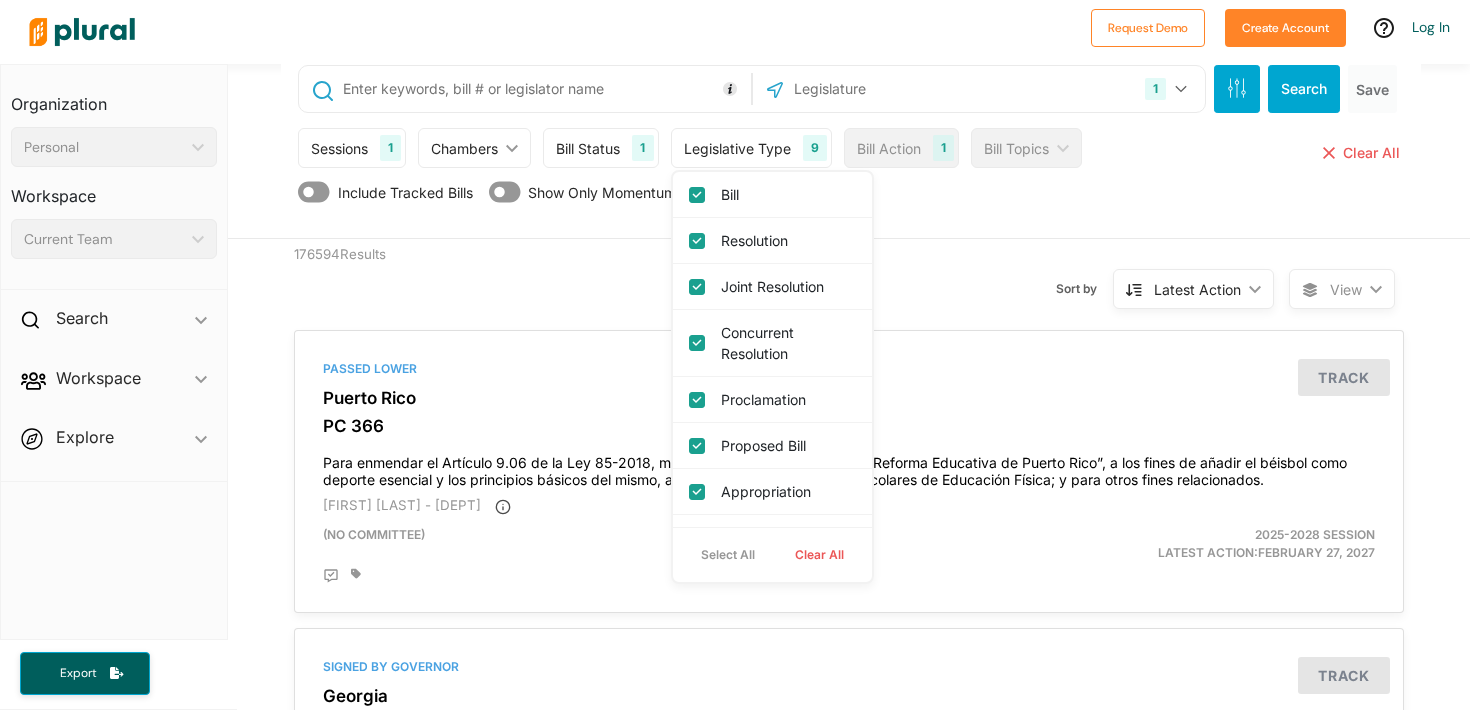 click on "Clear All" at bounding box center (819, 555) 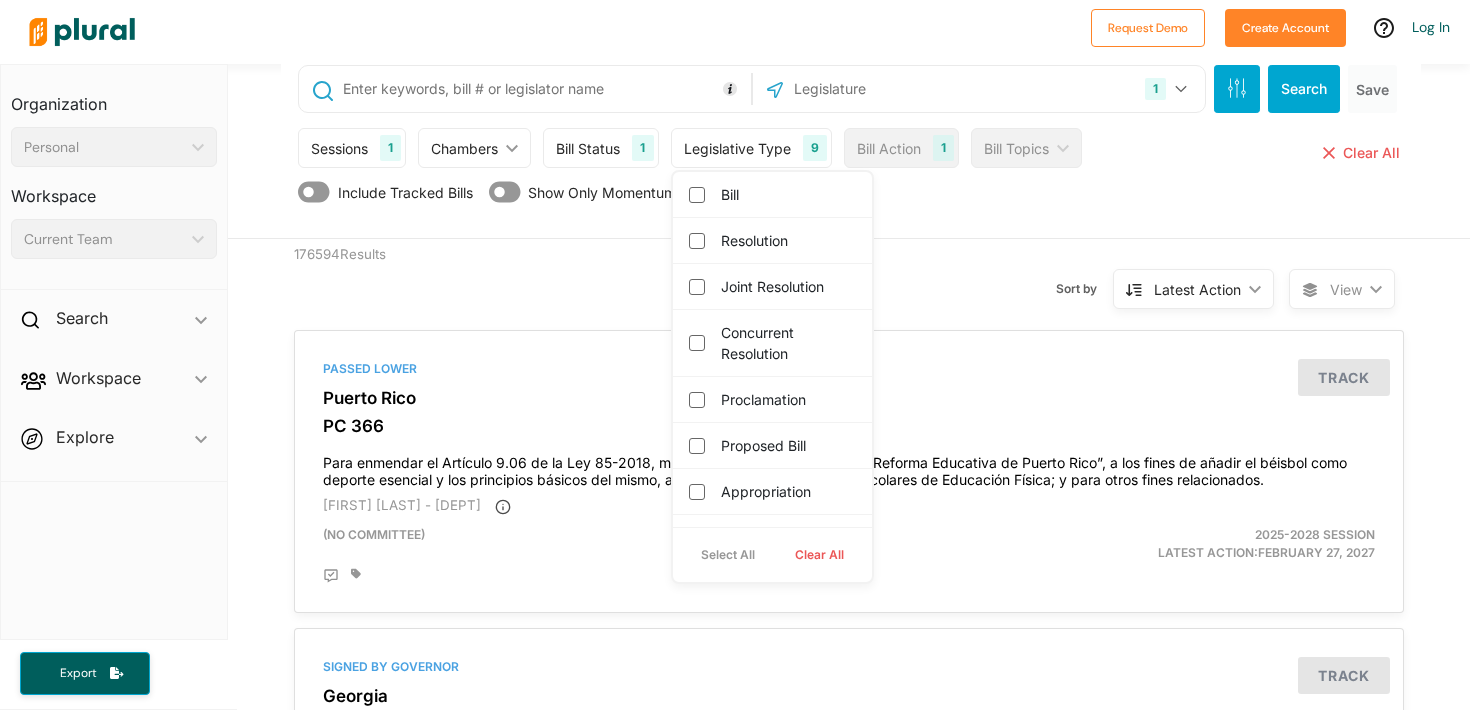 checkbox on "false" 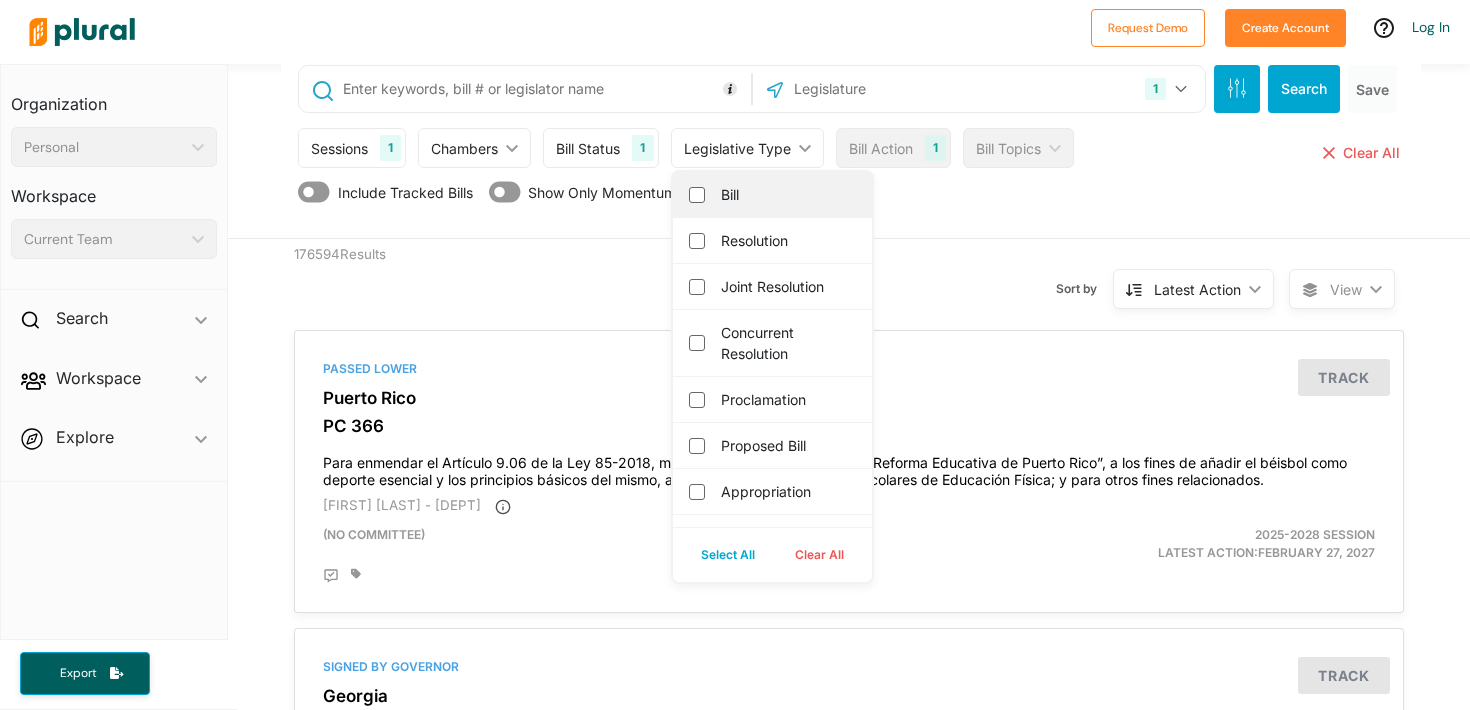 click on "Bill" at bounding box center (786, 194) 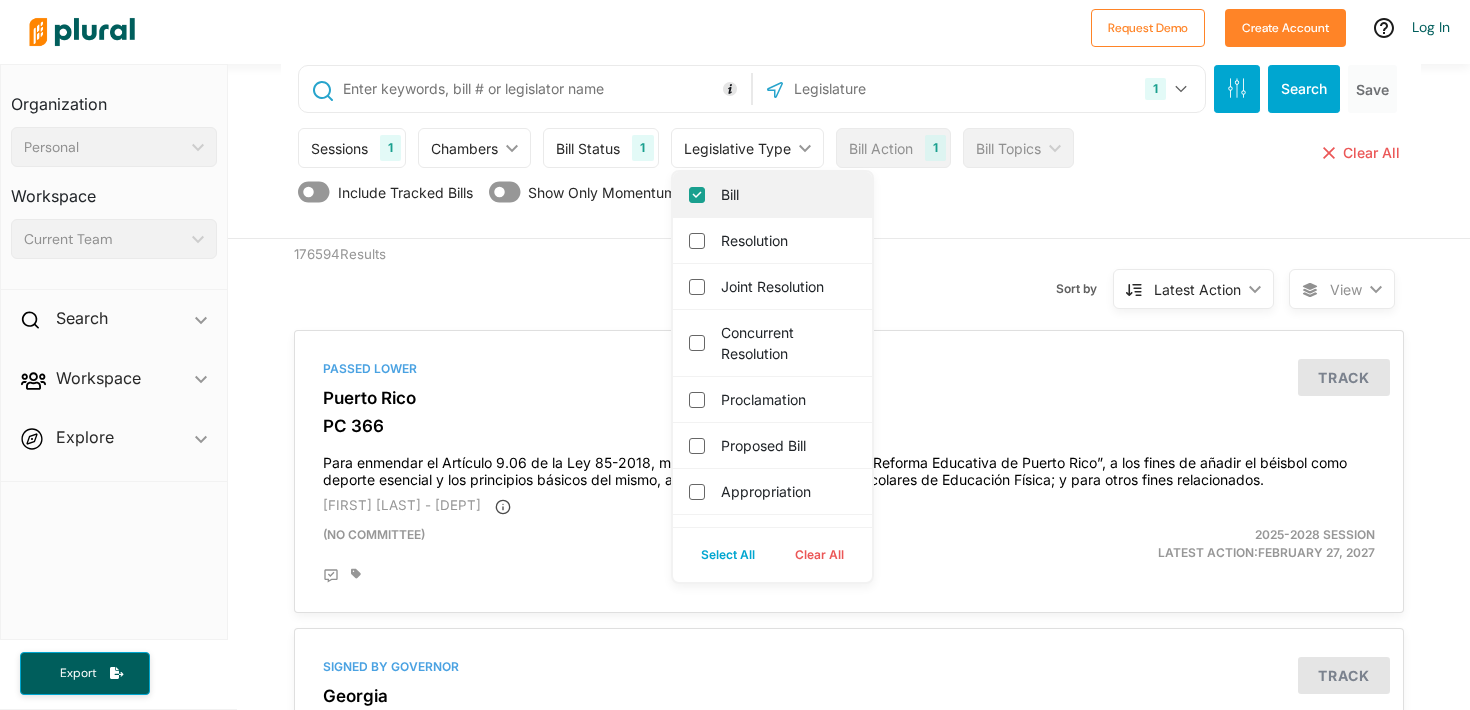 checkbox on "true" 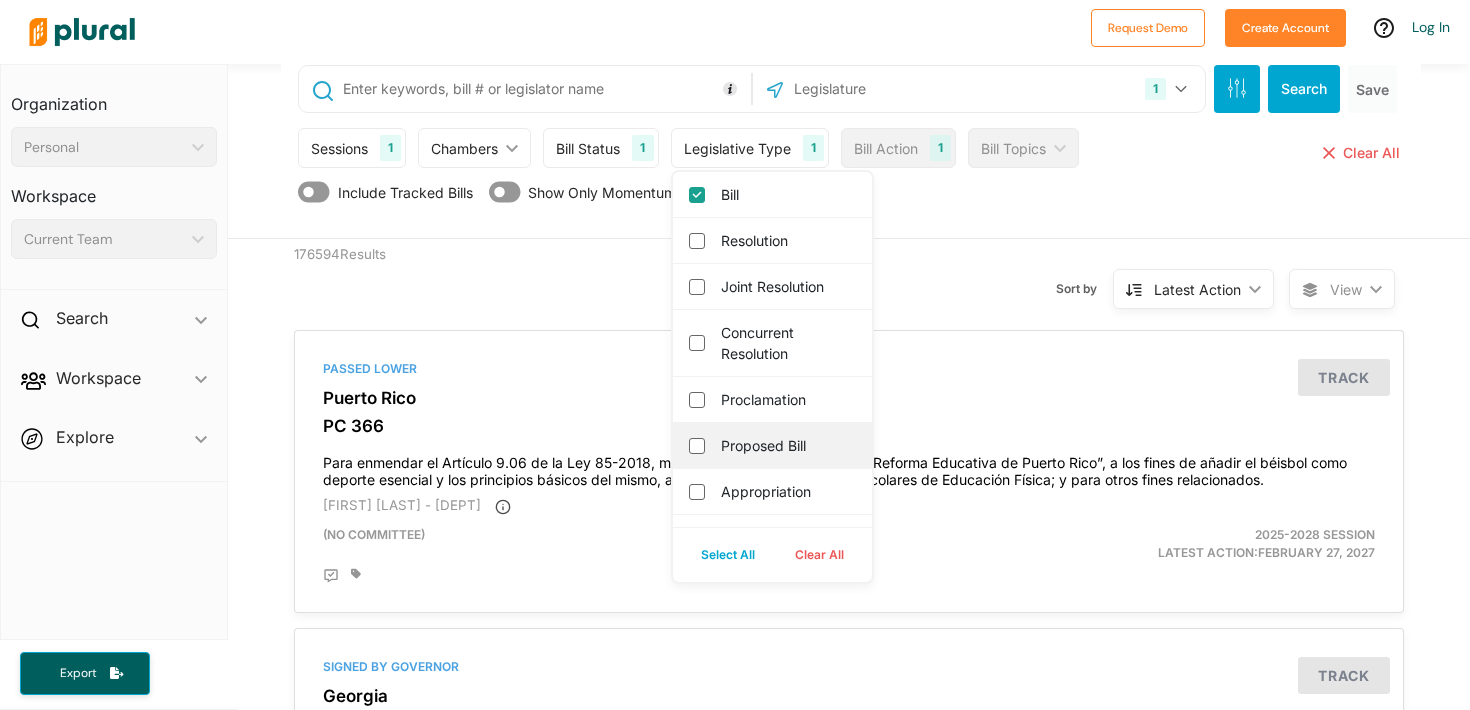 click on "Proposed Bill" at bounding box center [772, 446] 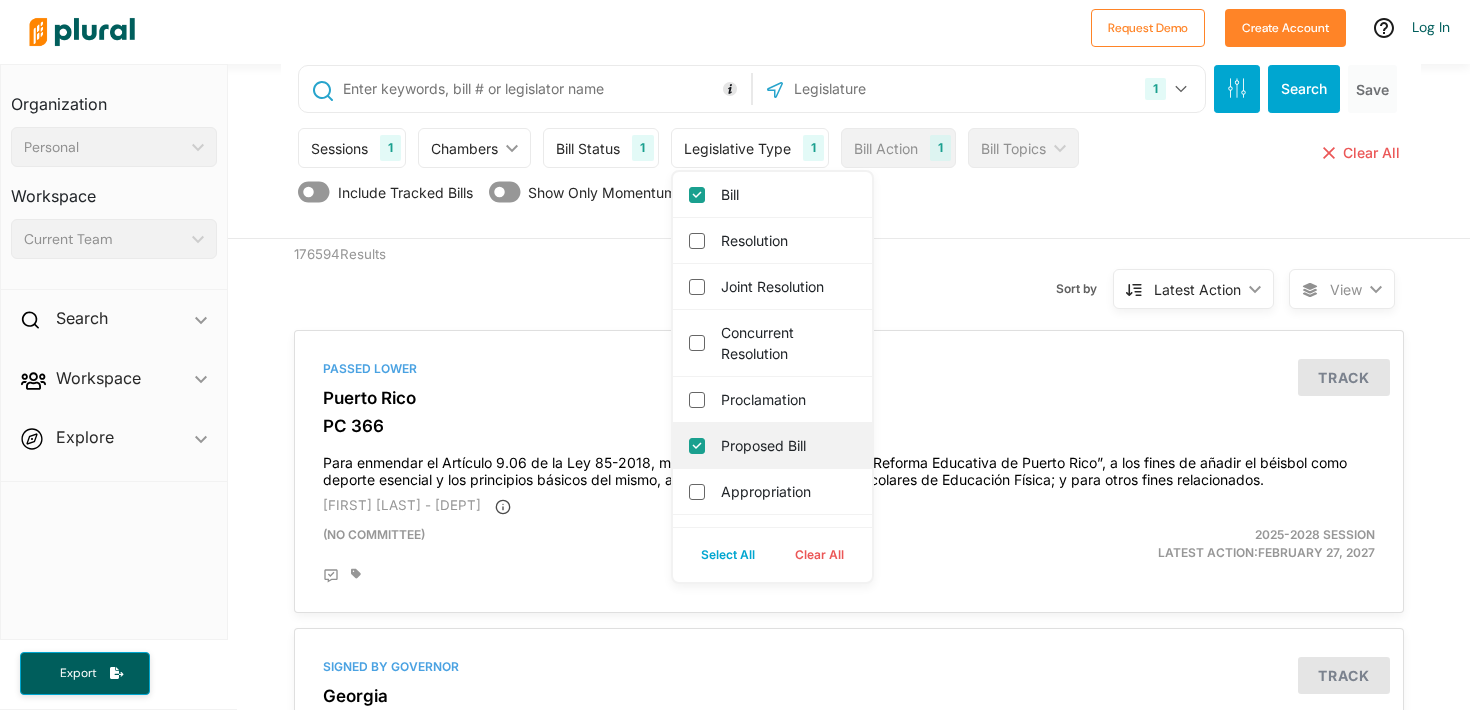 checkbox on "true" 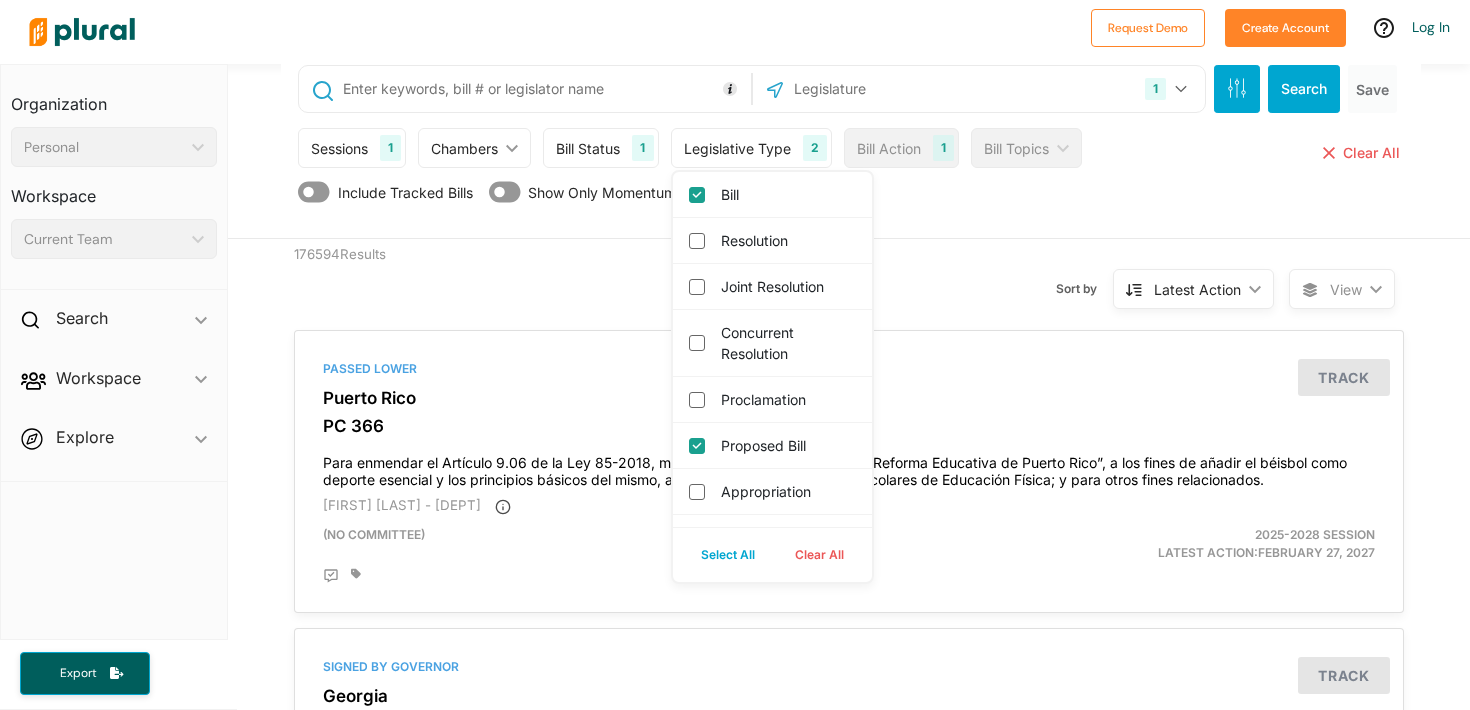 click on "Sessions 1 Current Sessions 2025 Regular Session 2024 Regular Session 2023 Regular Session 2022 Regular Session 2021 Regular Session 2019 Regular Session 2020 Regular Session 2018 Regular Session 2017 Regular Session Select All Clear All Chambers ic_keyboard_arrow_down Upper Chamber Lower Chamber Both Chambers Bill Status 1 Introduced Passed Upper Passed Lower Passed Signed by Governor Became Law Vetoed Select All Clear All Legislative Type 2 Bill Resolution Joint Resolution Concurrent Resolution Proclamation Proposed Bill Appropriation Appointment Other Select All Clear All Bill Action 1 BILL ACTION Bill Action ic_keyboard_arrow_down First Action Latest Action Any Action Introduction Passage Amendment DATES August 2025 Su Sunday Mo Monday Tu Tuesday We Wednesday Th Thursday Fr Friday Sa Saturday 1 1st August (Friday) 2 2nd August (Saturday) 3 3rd August (Sunday) 4 4th August (Monday) 5 5th August (Tuesday) 6 6th August (Wednesday) 7 7th August (Thursday) 8 8th August (Friday) 9 9th August (Saturday) 10 11 12" at bounding box center [851, 167] 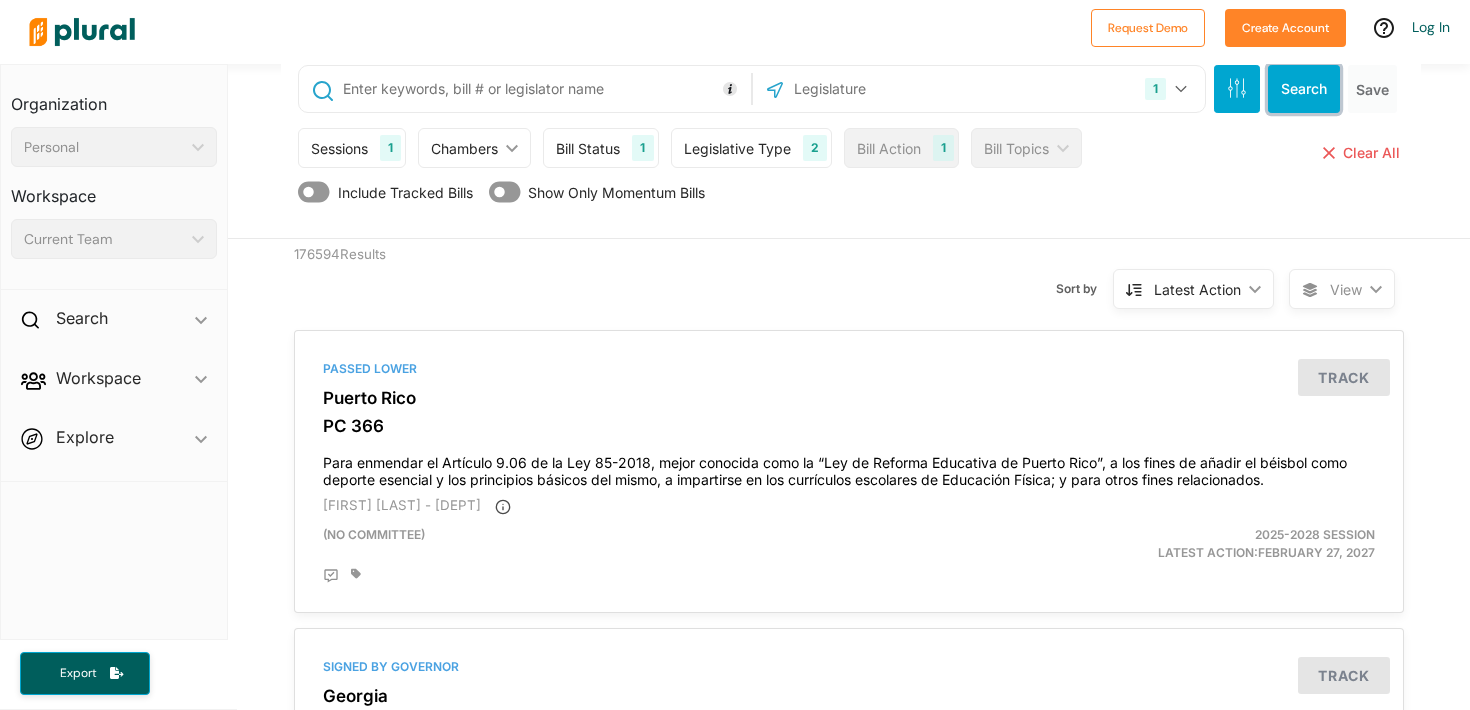 click on "Search" at bounding box center (1304, 89) 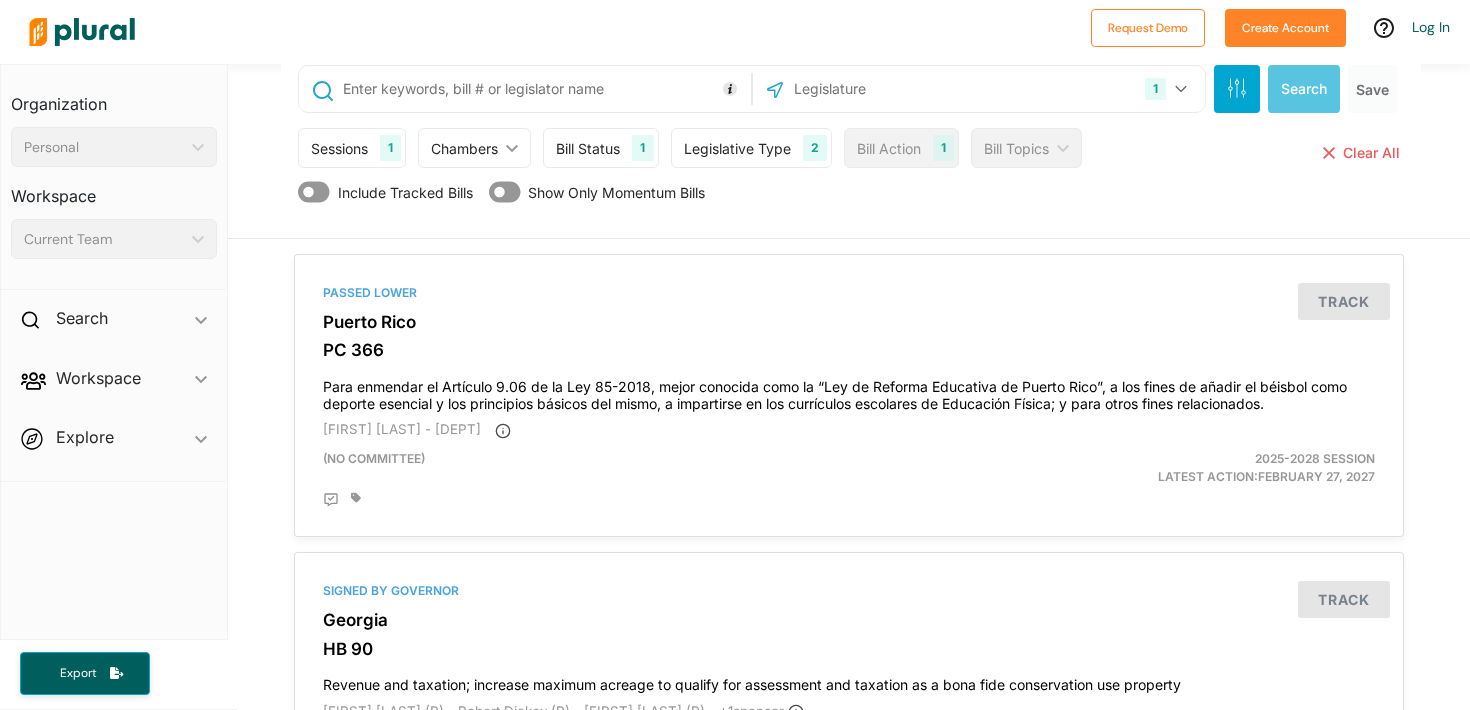 scroll, scrollTop: 0, scrollLeft: 0, axis: both 